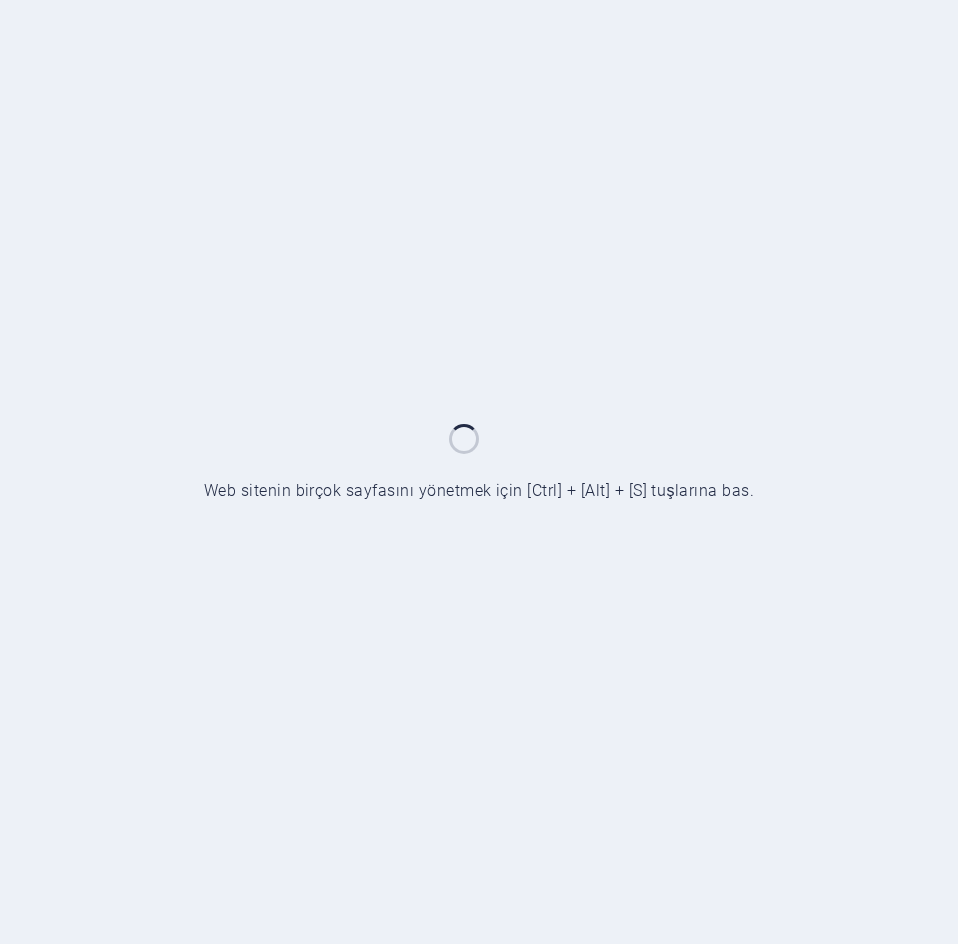 scroll, scrollTop: 0, scrollLeft: 0, axis: both 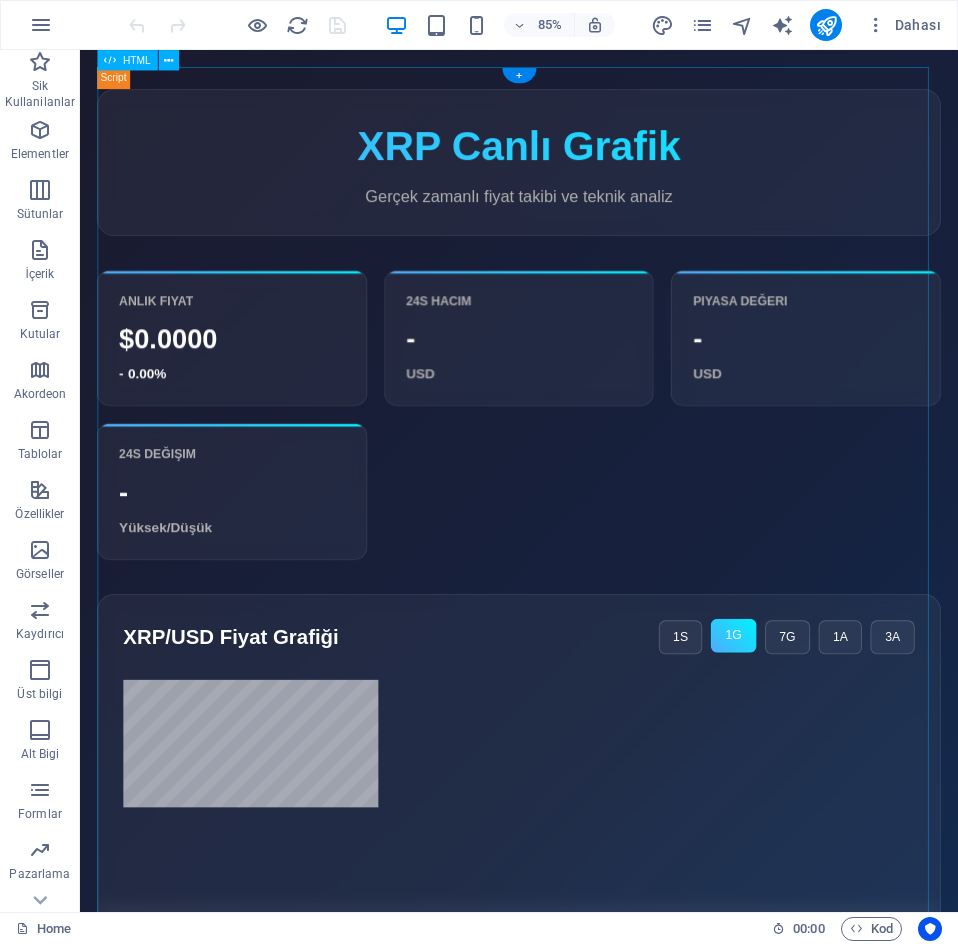 click on "XRP Canlı Grafik & Analiz
XRP Canlı Grafik
Gerçek zamanlı fiyat takibi ve teknik analiz
Anlık Fiyat
$0.0000
-
0.00%
24s Hacim
-
USD
Piyasa Değeri
-
USD
24s Değişim
-
Yüksek/Düşük
XRP/USD Fiyat Grafiği
1S
1G
7G" at bounding box center (596, 903) 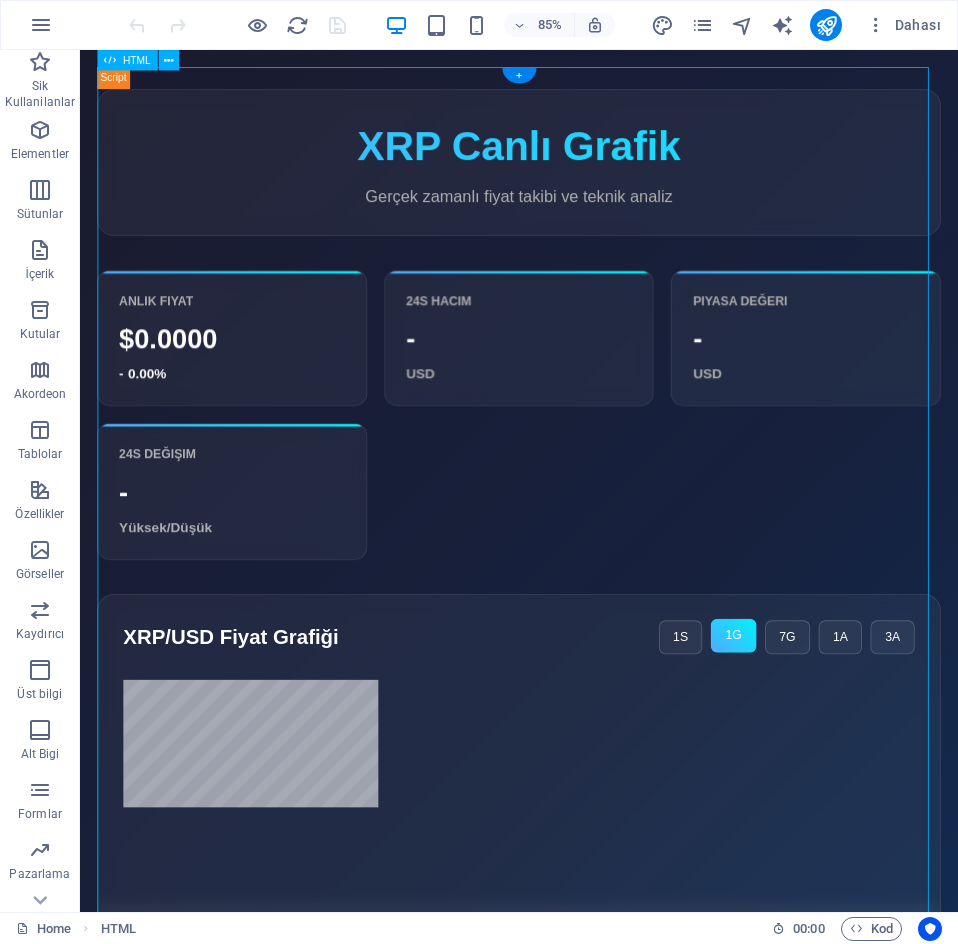 click on "XRP Canlı Grafik & Analiz
XRP Canlı Grafik
Gerçek zamanlı fiyat takibi ve teknik analiz
Anlık Fiyat
$0.0000
-
0.00%
24s Hacim
-
USD
Piyasa Değeri
-
USD
24s Değişim
-
Yüksek/Düşük
XRP/USD Fiyat Grafiği
1S
1G
7G" at bounding box center (596, 903) 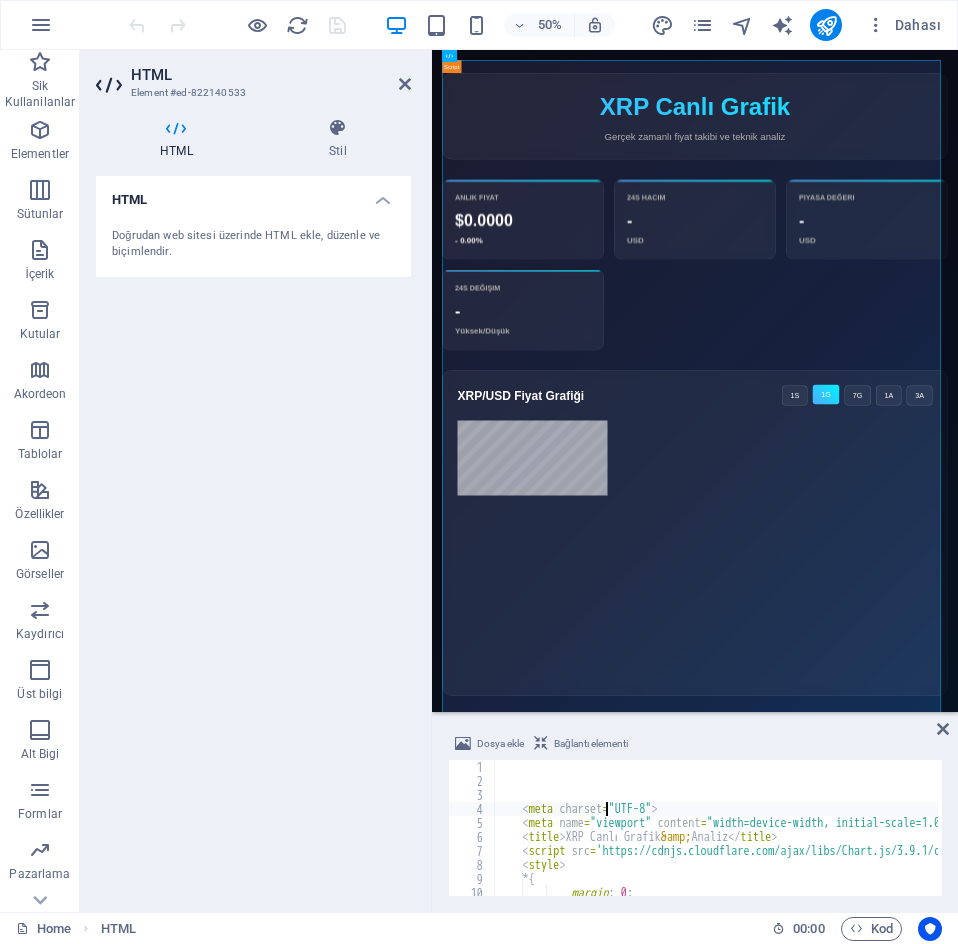 click on "< meta   charset = "UTF-8" >      < meta   name = "viewport"   content = "width=device-width, initial-scale=1.0" >      < title > XRP Canlı Grafik  &amp;  Analiz </ title >      < script   src = "https://cdnjs.cloudflare.com/ajax/libs/Chart.js/3.9.1/chart.min.js" > </ script >      < style >          *  {                margin :   0 ;                padding :   0 ;" at bounding box center (959, 840) 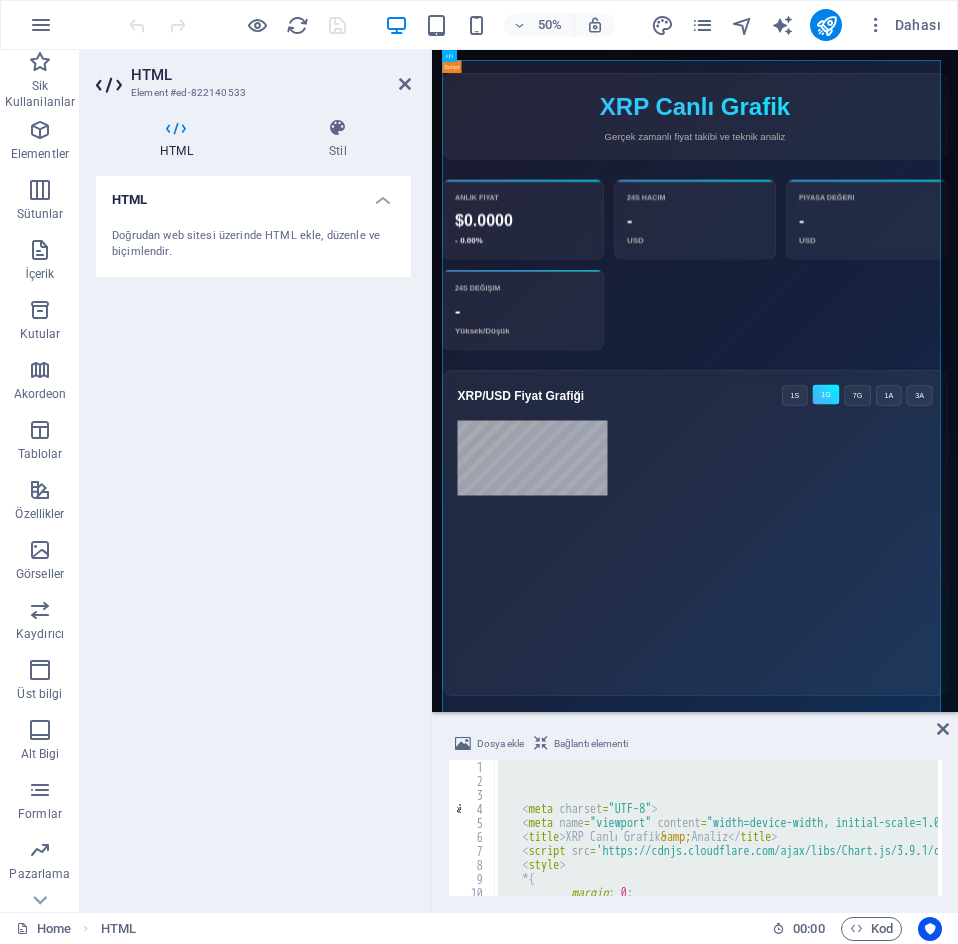 click on "Dosya ekle Bağlantı elementi" at bounding box center (695, 746) 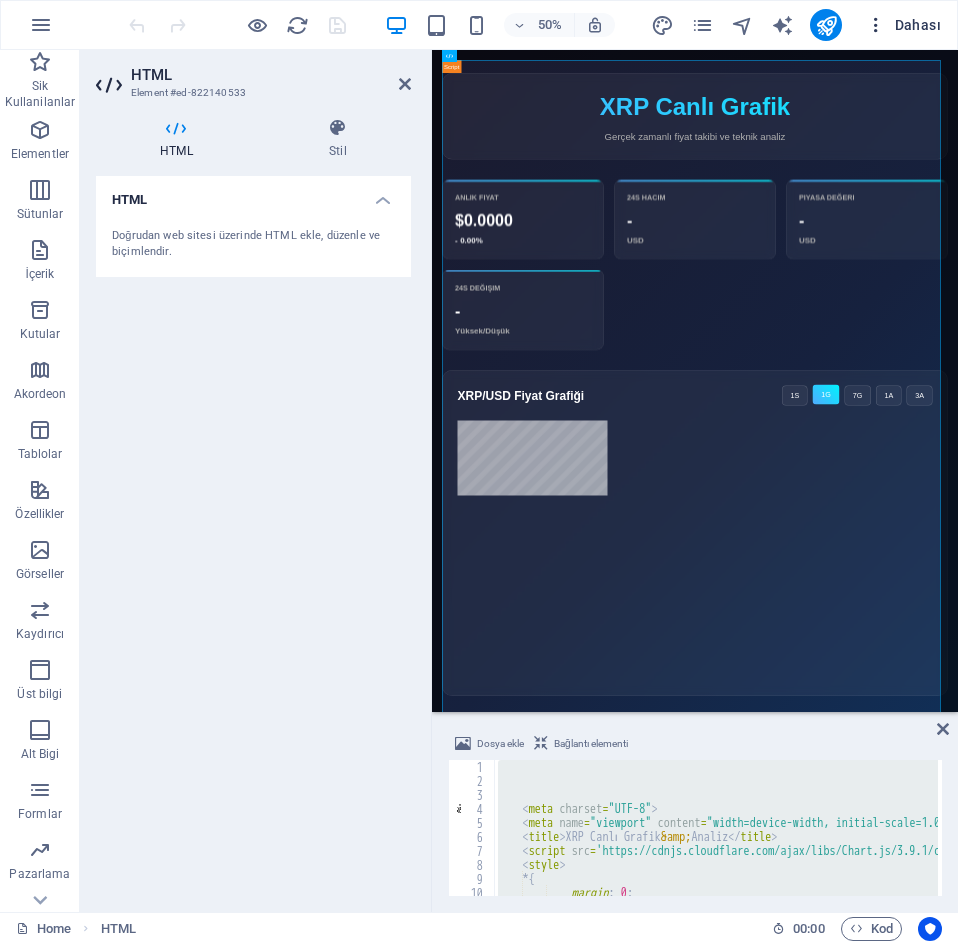 click on "Dahası" at bounding box center [903, 25] 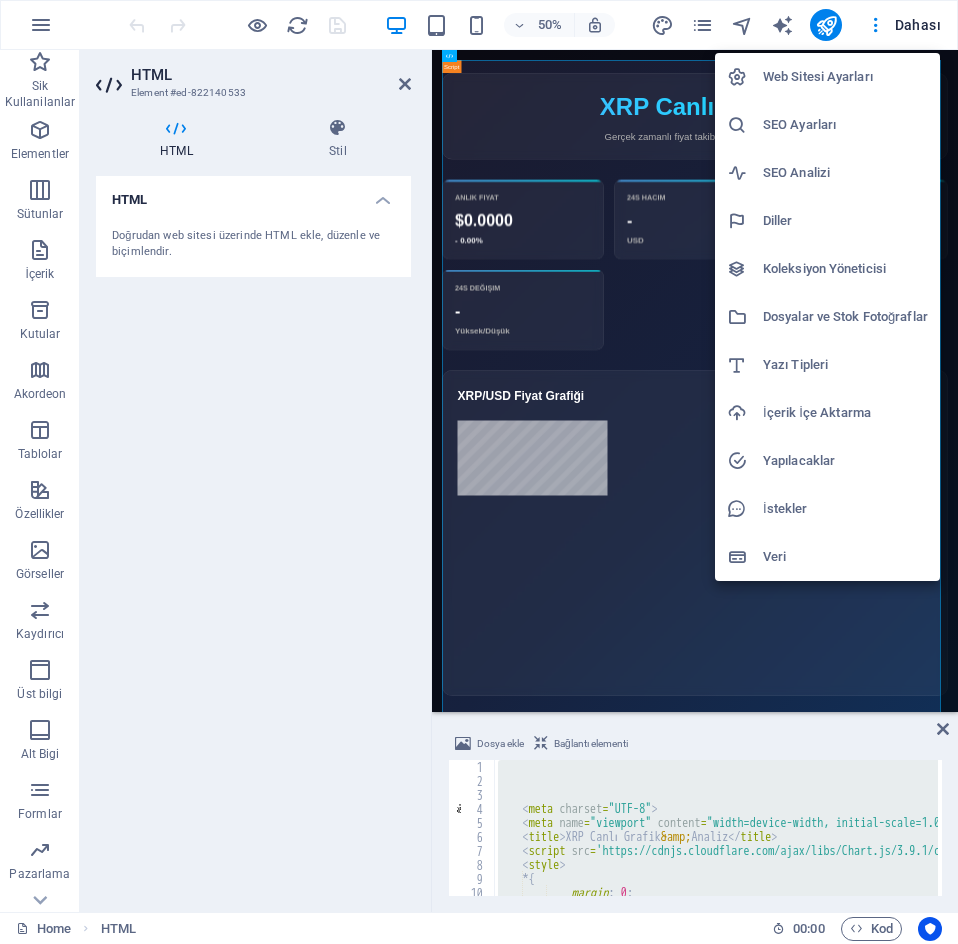click at bounding box center [479, 472] 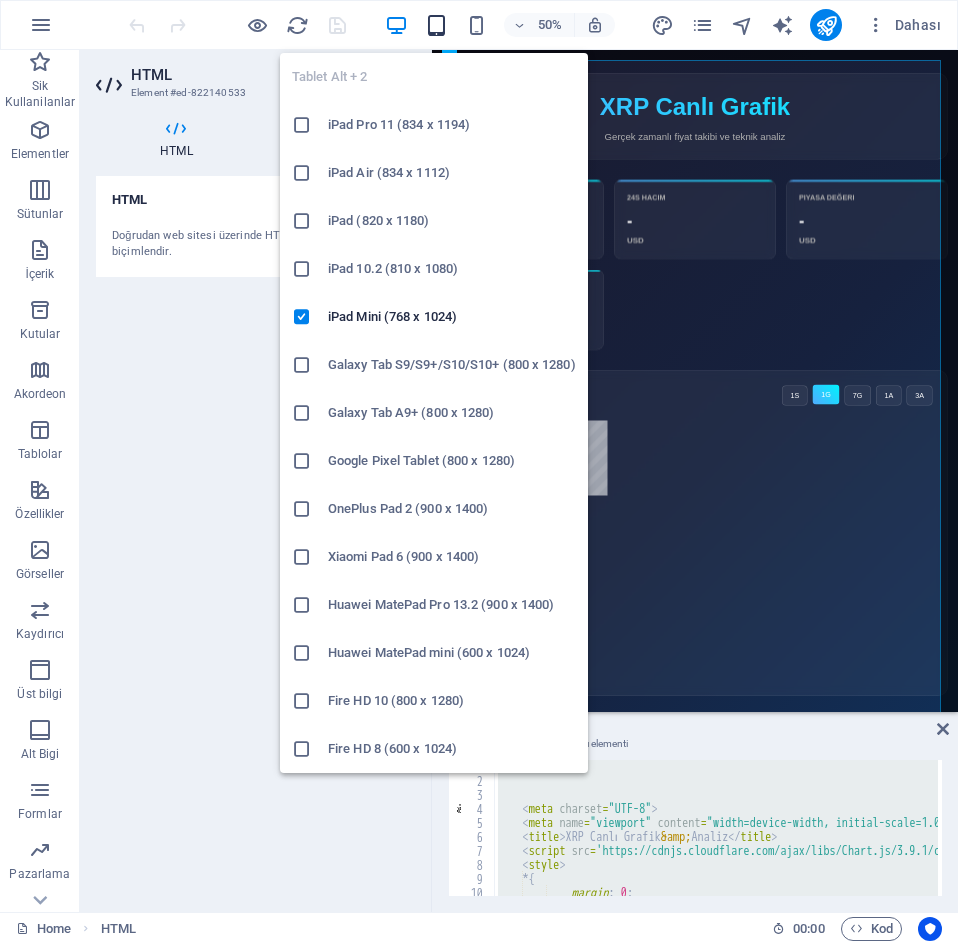 click at bounding box center (436, 25) 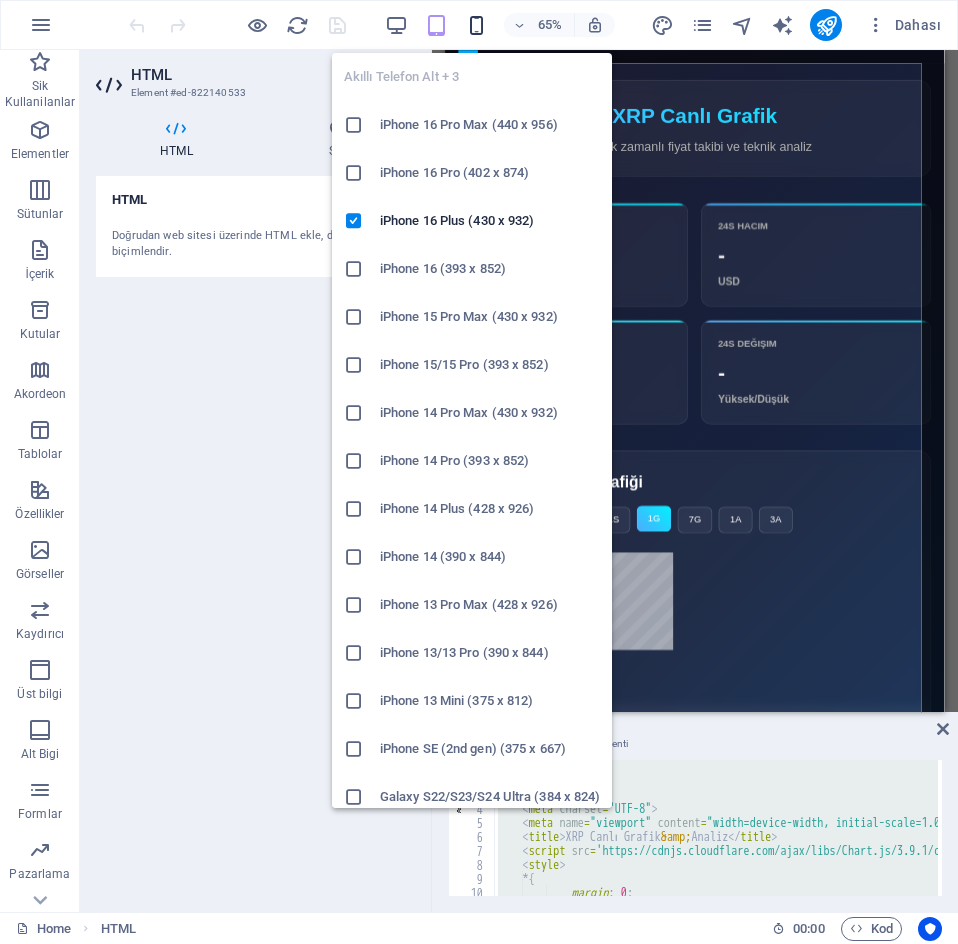 click at bounding box center (476, 25) 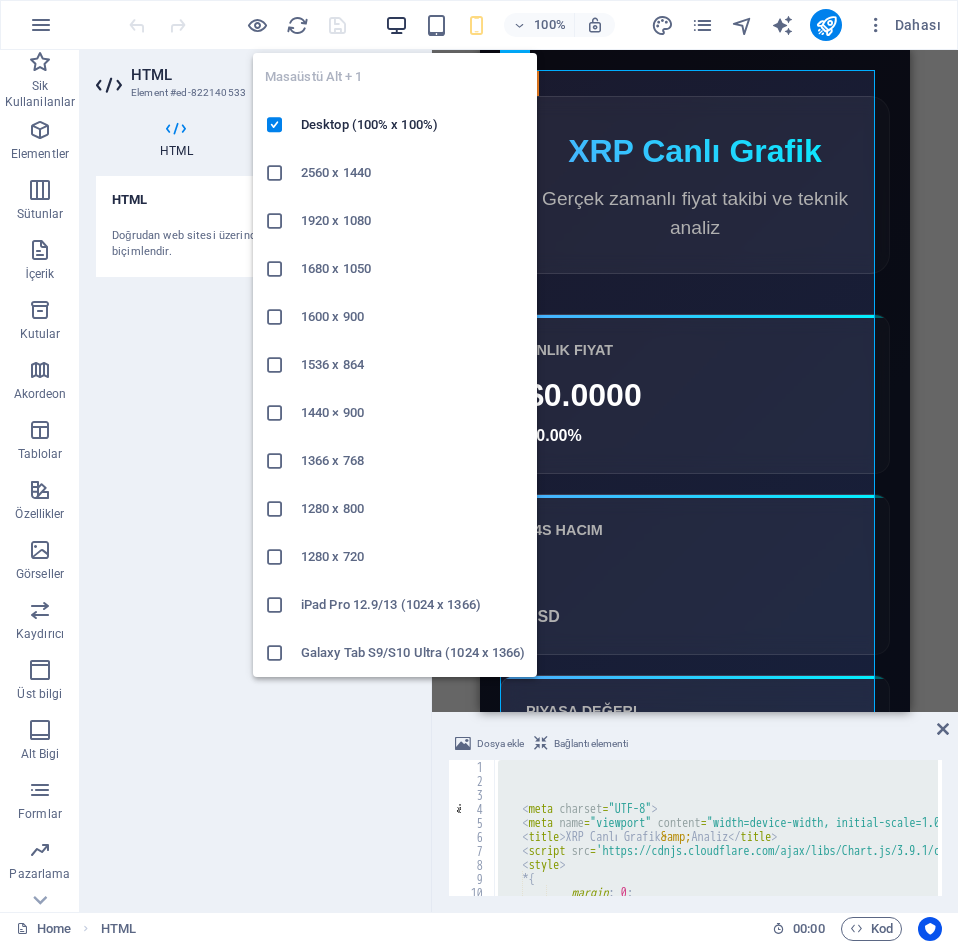 click at bounding box center (396, 25) 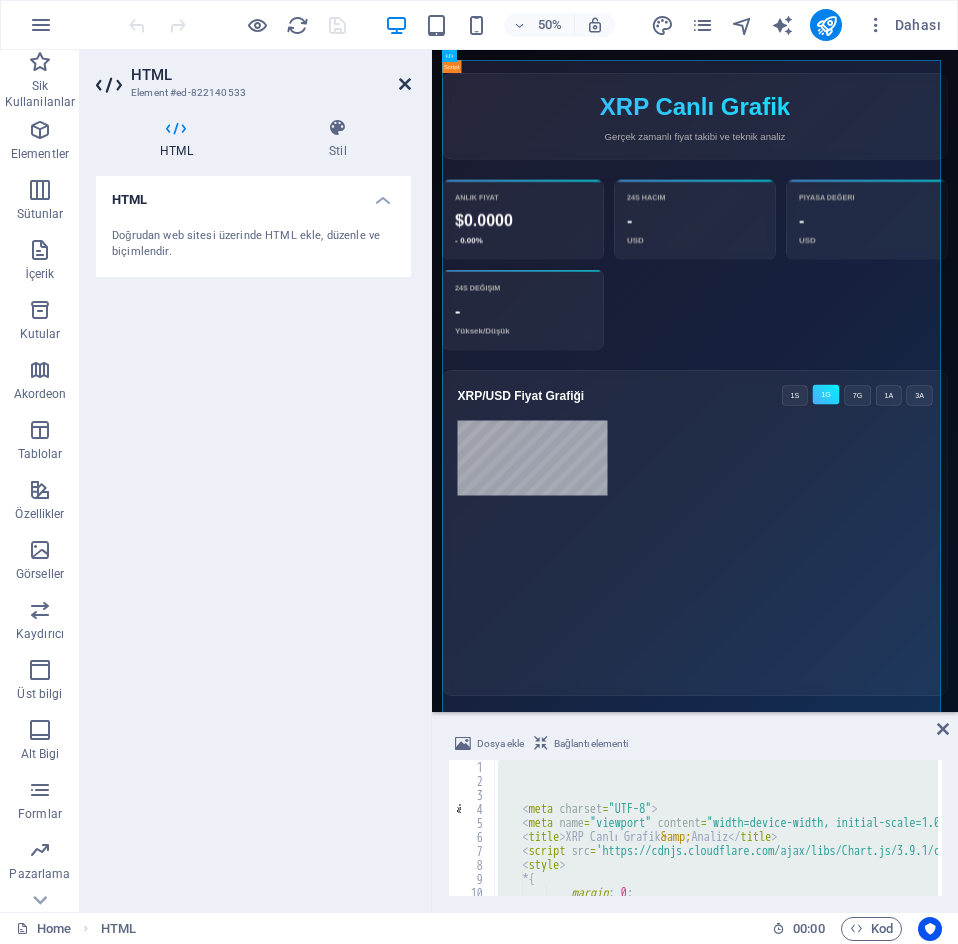 click at bounding box center (405, 84) 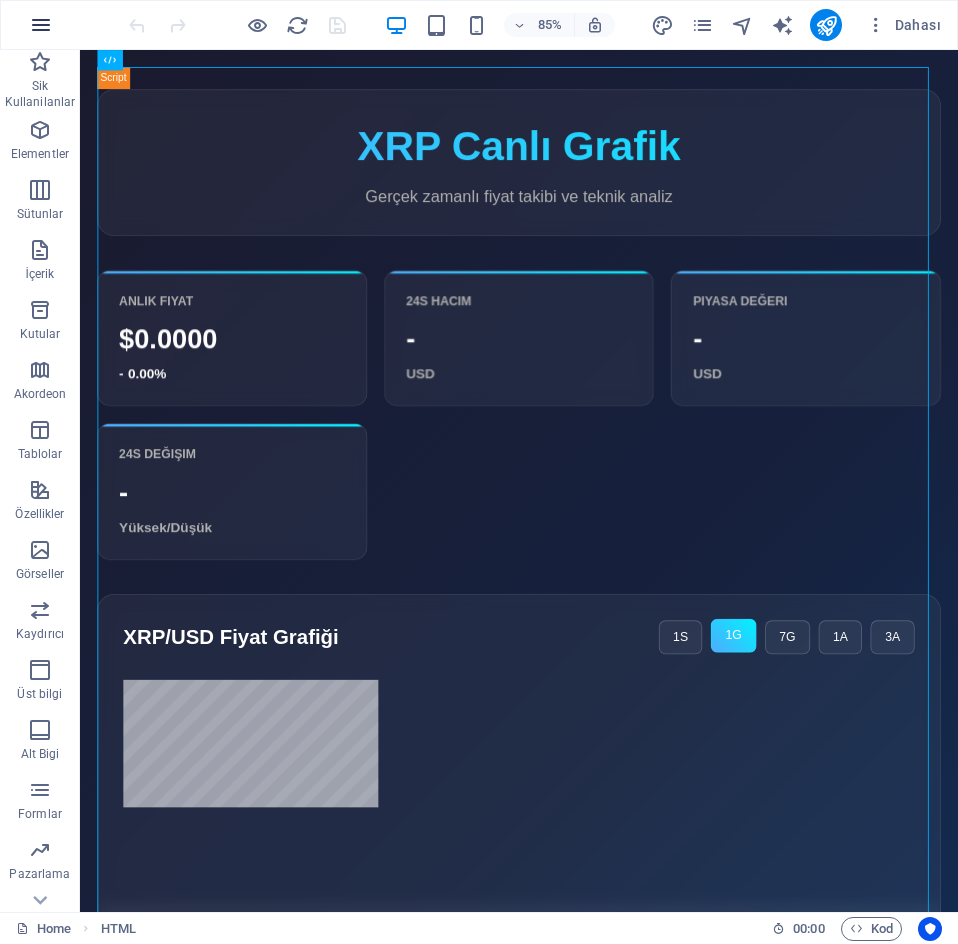 click at bounding box center [41, 25] 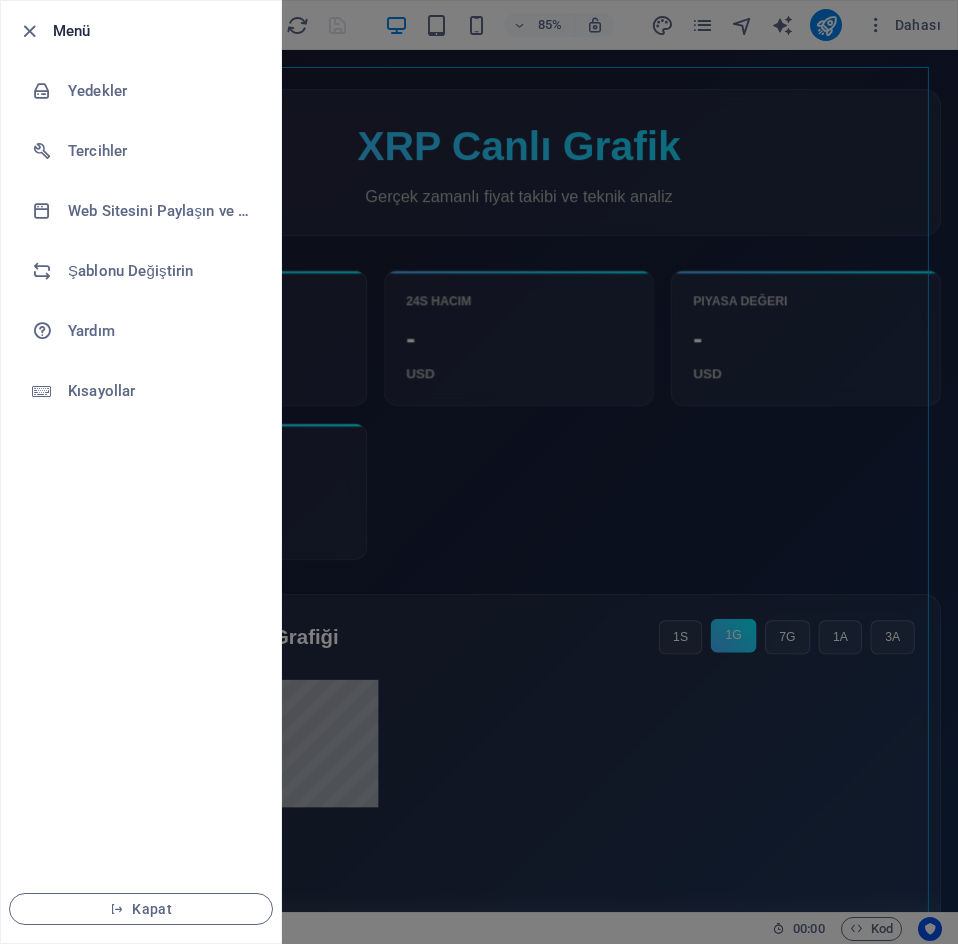click at bounding box center [479, 472] 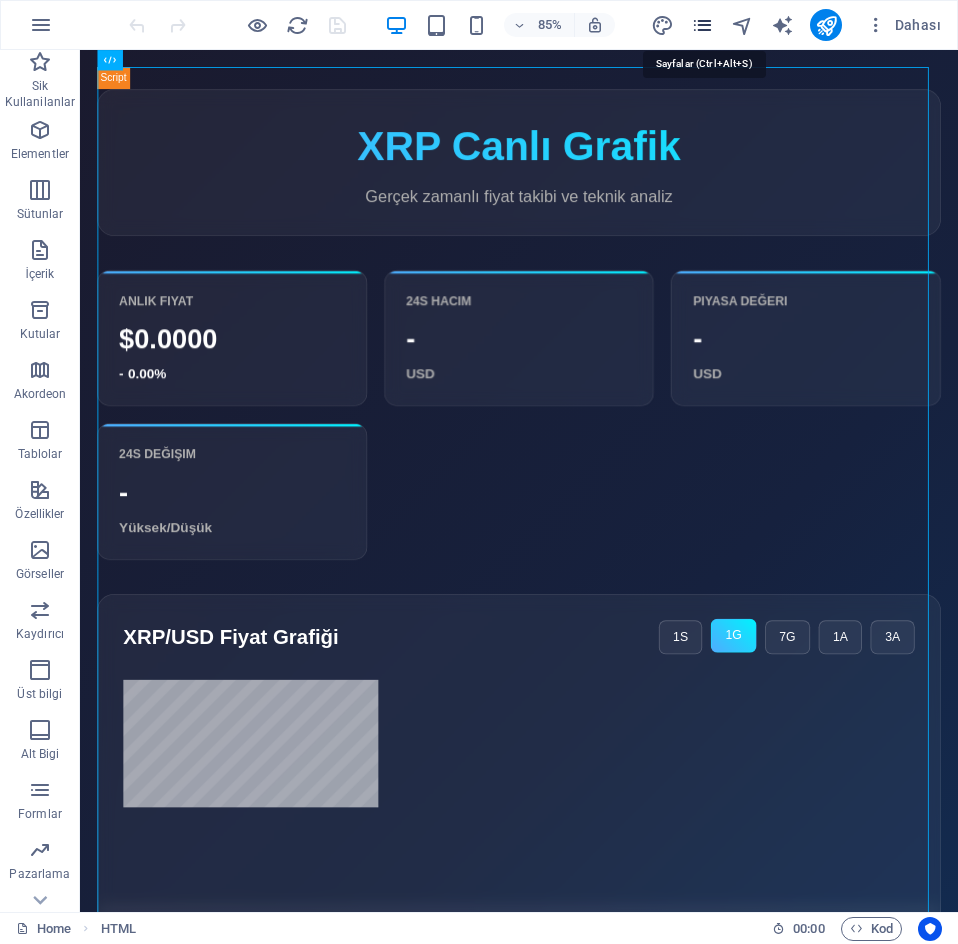 click at bounding box center [702, 25] 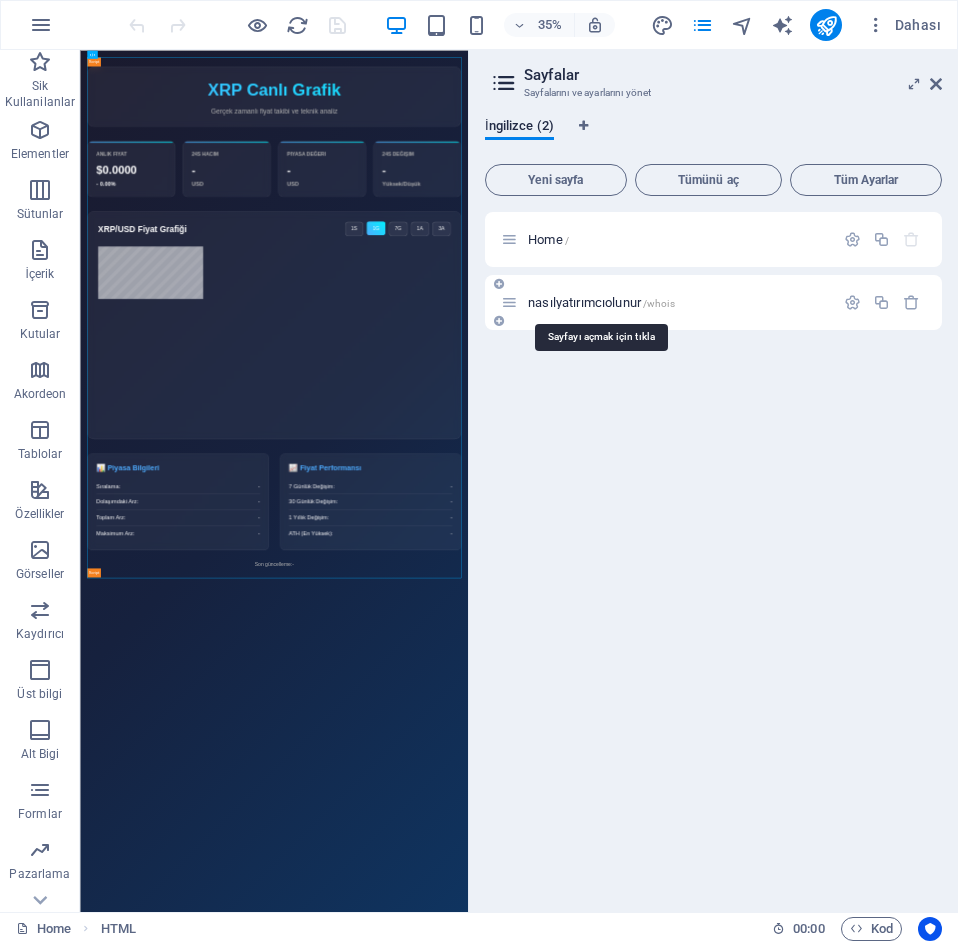 click on "nasılyatırımcıolunur /whois" at bounding box center (601, 302) 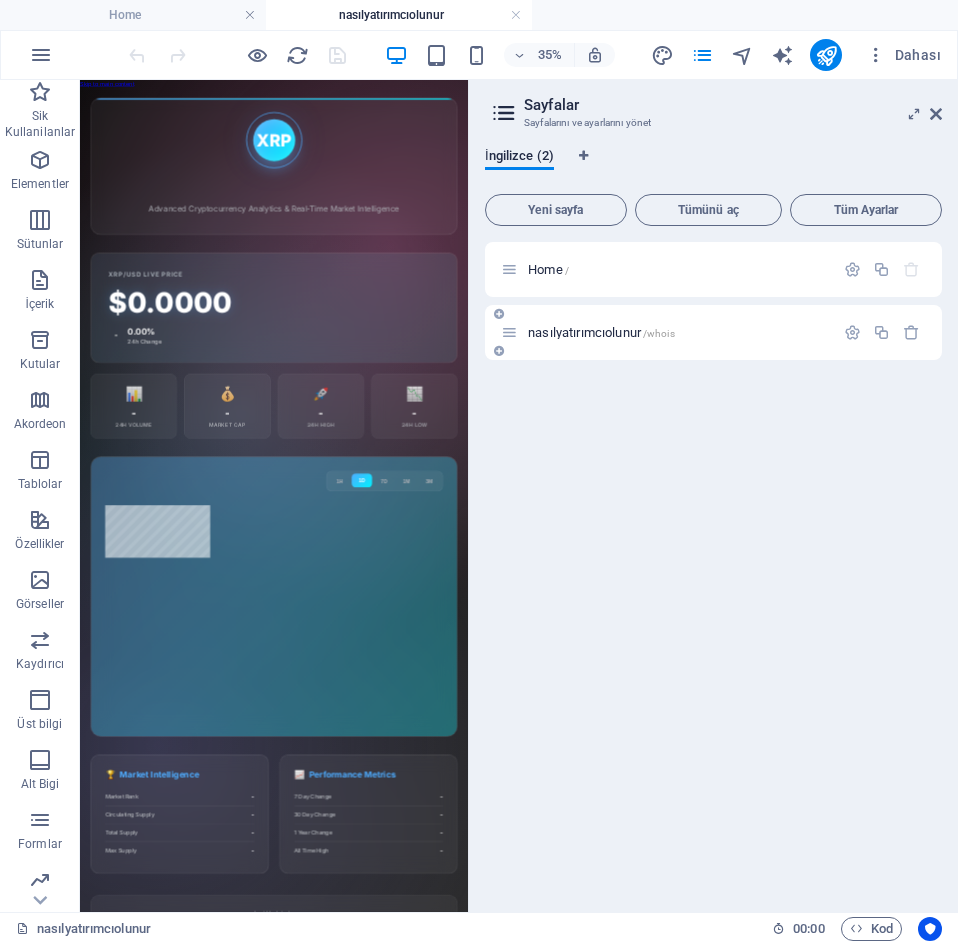 scroll, scrollTop: 0, scrollLeft: 0, axis: both 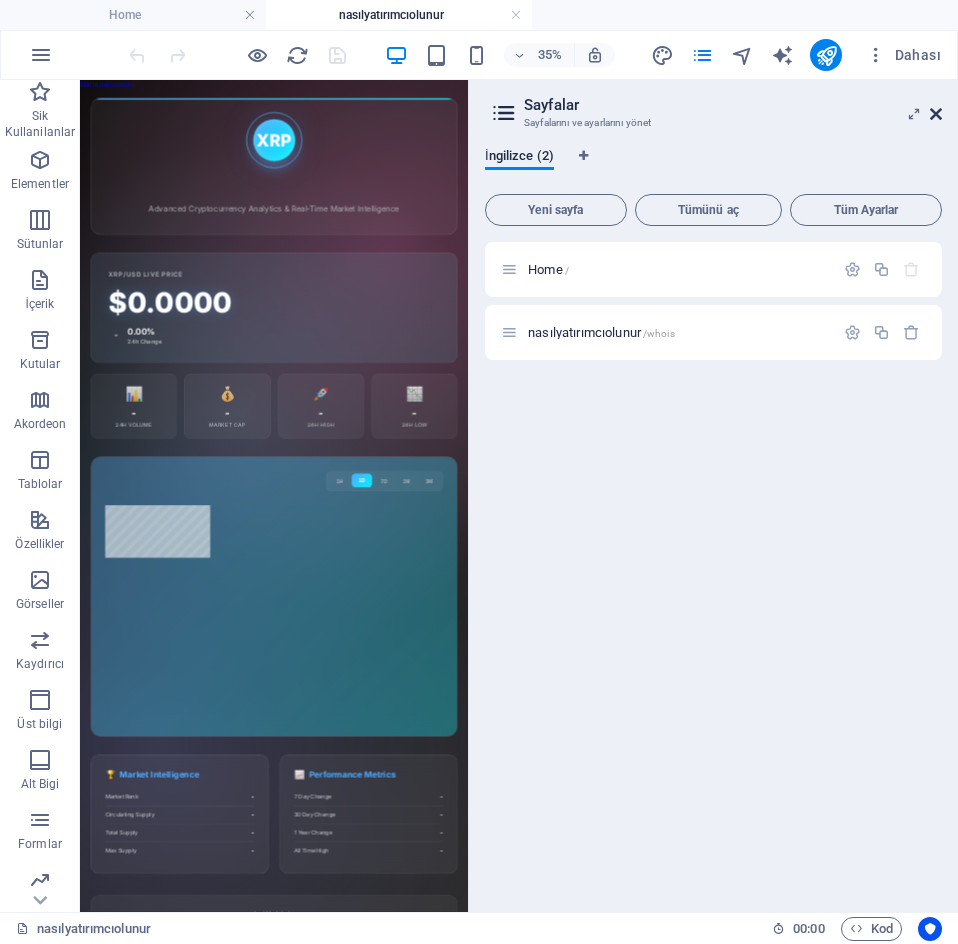 click at bounding box center [936, 114] 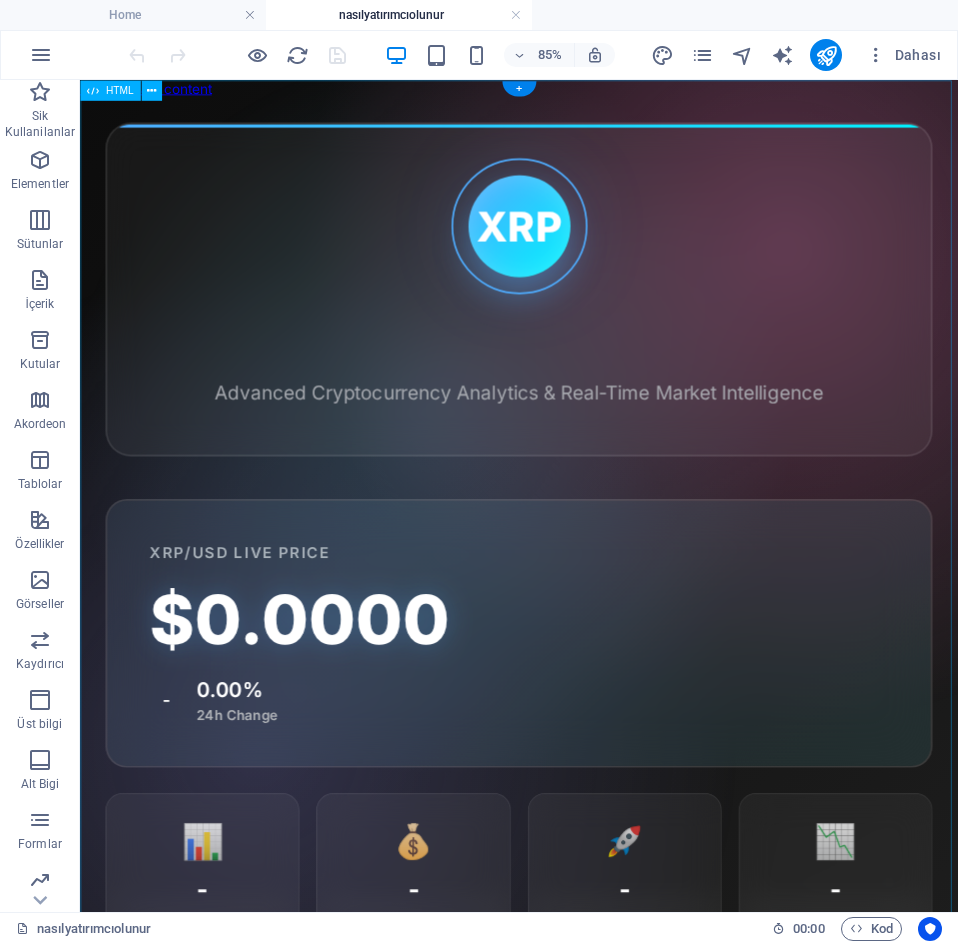 click on "XRP Premium Dashboard
XRP
XRP Premium Dashboard
Advanced Cryptocurrency Analytics & Real-Time Market Intelligence
XRP/USD Live Price
$0.0000
-
0.00%
24h Change
📊
-
24h Volume
💰
-
Market Cap
🚀
-
24h High
📉
-
24h Low
1H 1D 7D" at bounding box center (596, 1338) 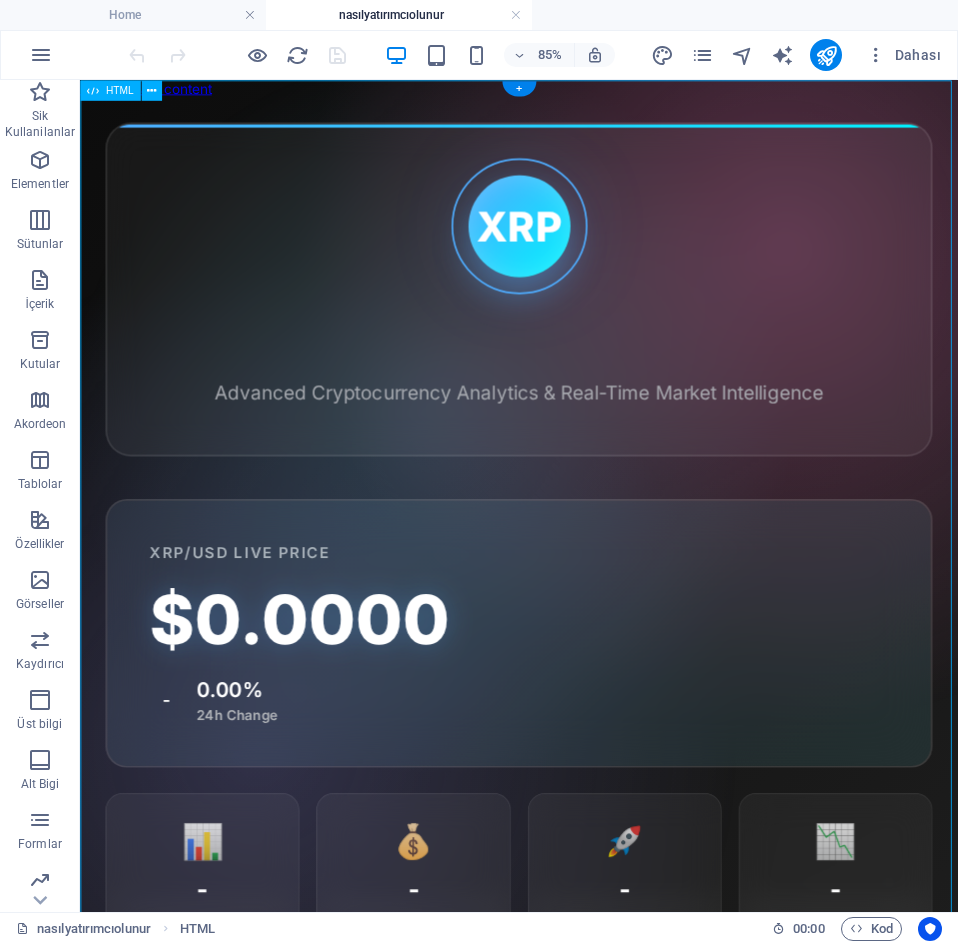 click on "XRP Premium Dashboard
XRP
XRP Premium Dashboard
Advanced Cryptocurrency Analytics & Real-Time Market Intelligence
XRP/USD Live Price
$0.0000
-
0.00%
24h Change
📊
-
24h Volume
💰
-
Market Cap
🚀
-
24h High
📉
-
24h Low
1H 1D 7D" at bounding box center (596, 1338) 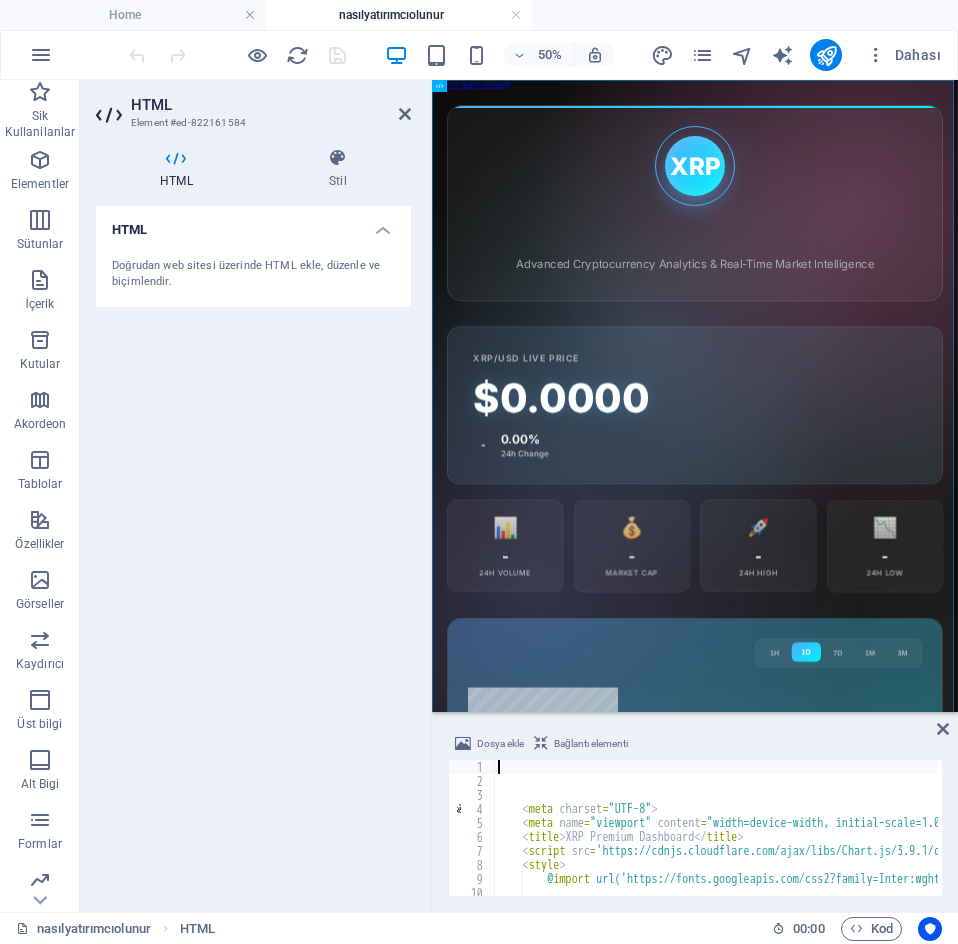 click on "< meta   charset = "UTF-8" >      < meta   name = "viewport"   content = "width=device-width, initial-scale=1.0" >      < title > XRP Premium Dashboard </ title >      < script   src = "https://cdnjs.cloudflare.com/ajax/libs/Chart.js/3.9.1/chart.min.js" > </ script >      < style >           @ import   url( 'https://fonts.googleapis.com/css2?family=Inter:wght@300;400;500;600;700;800&display=swap' ) ;                    *  {" at bounding box center (976, 840) 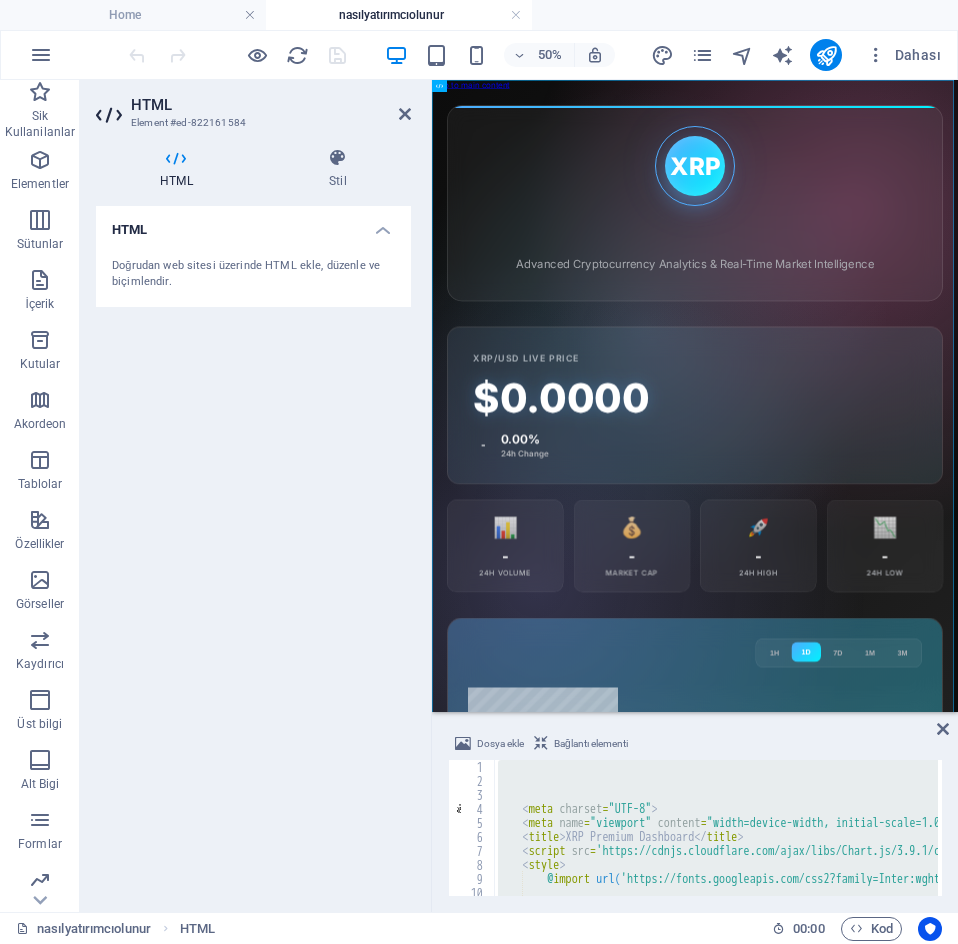 type on "</html>" 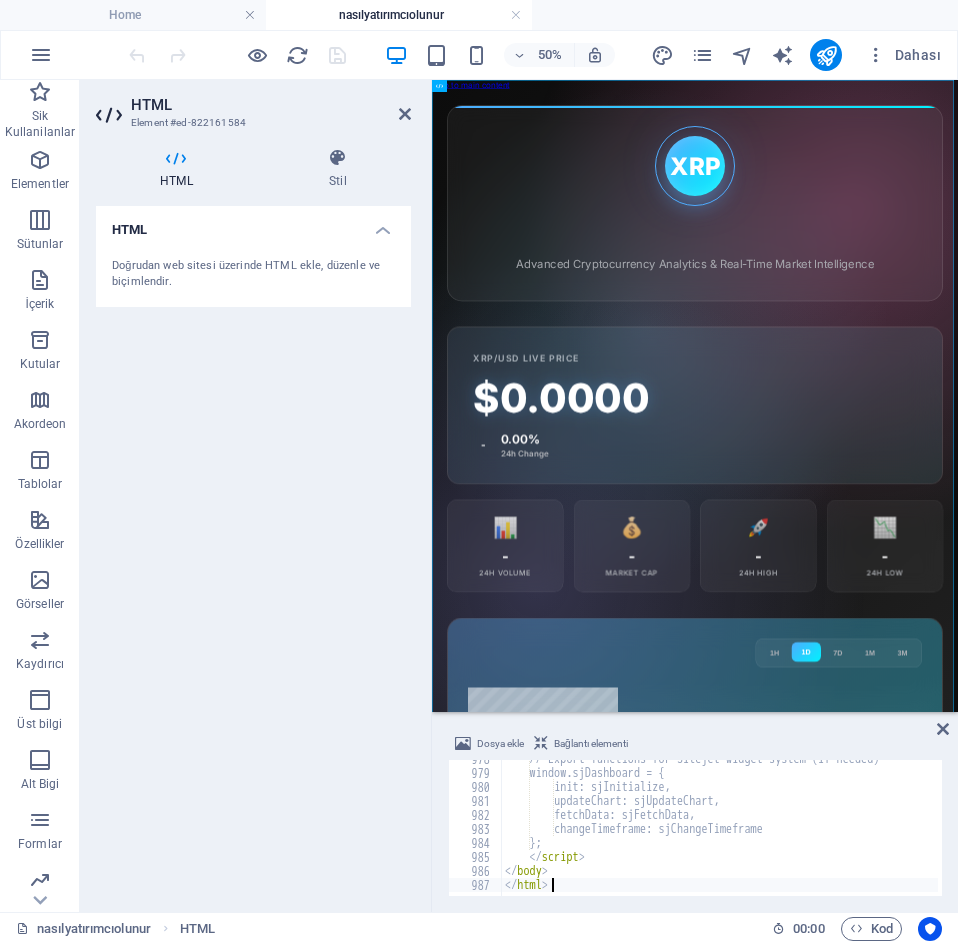 scroll, scrollTop: 13686, scrollLeft: 0, axis: vertical 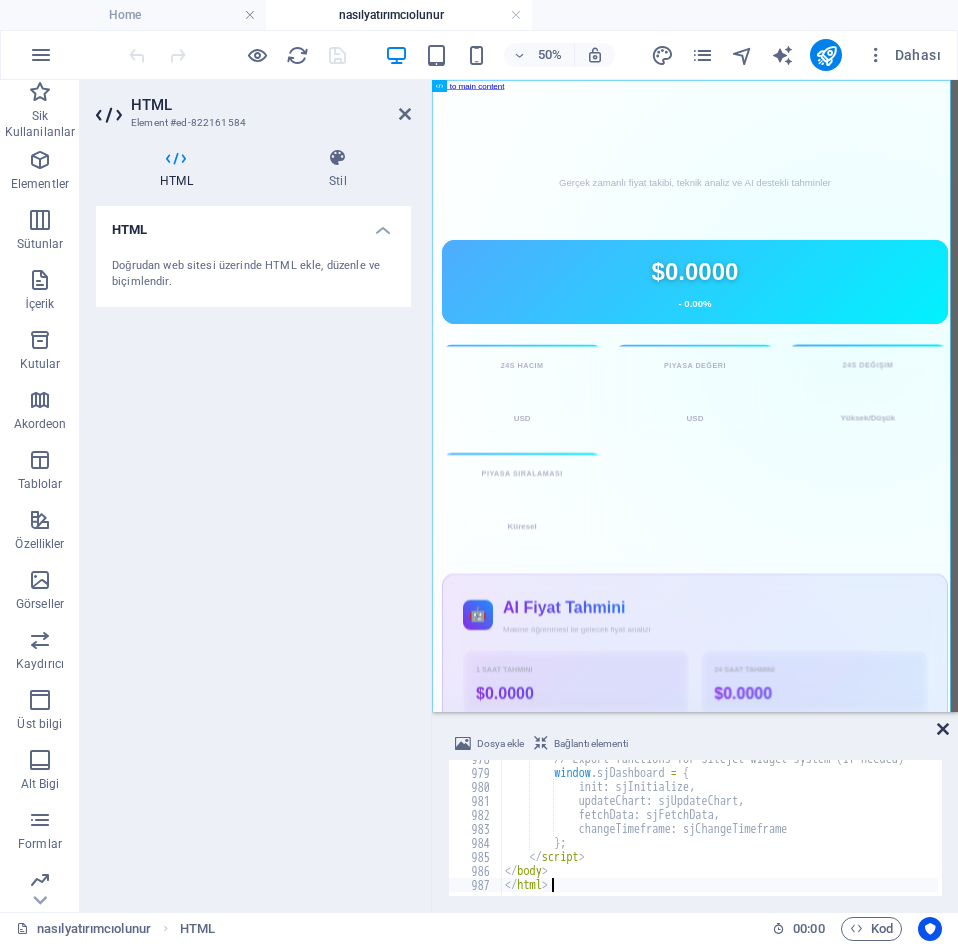 click at bounding box center [943, 729] 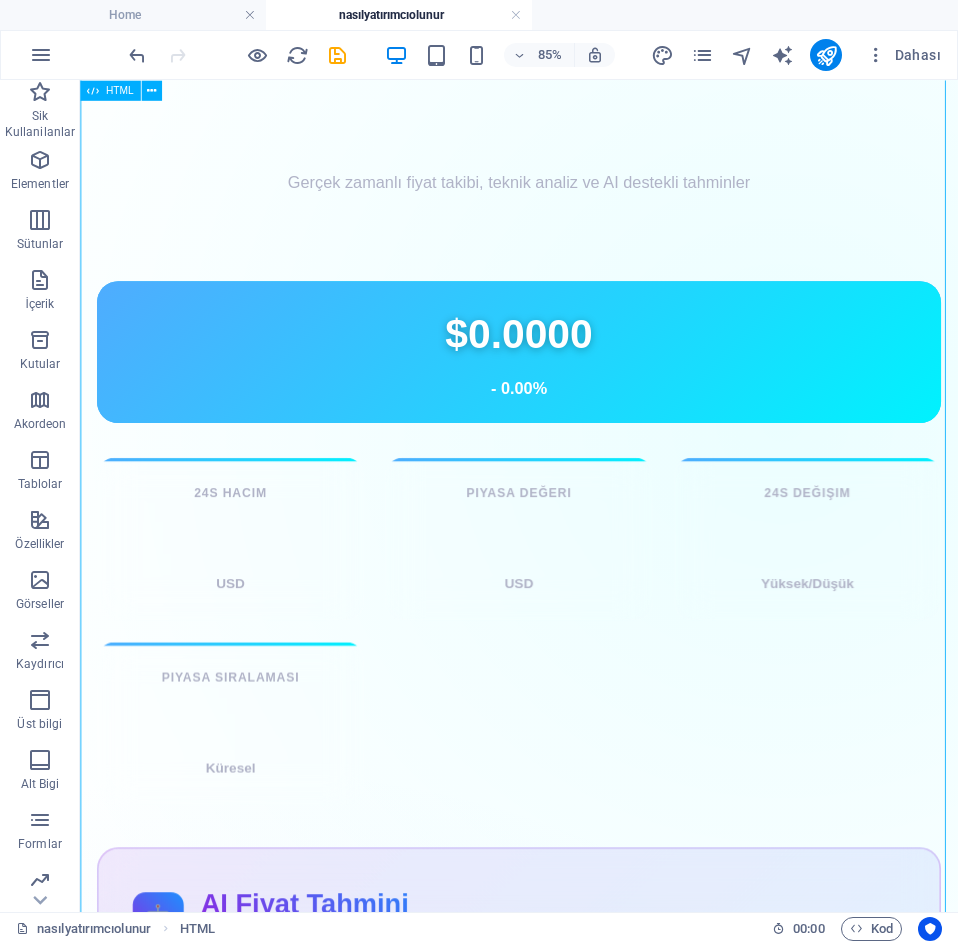 scroll, scrollTop: 0, scrollLeft: 0, axis: both 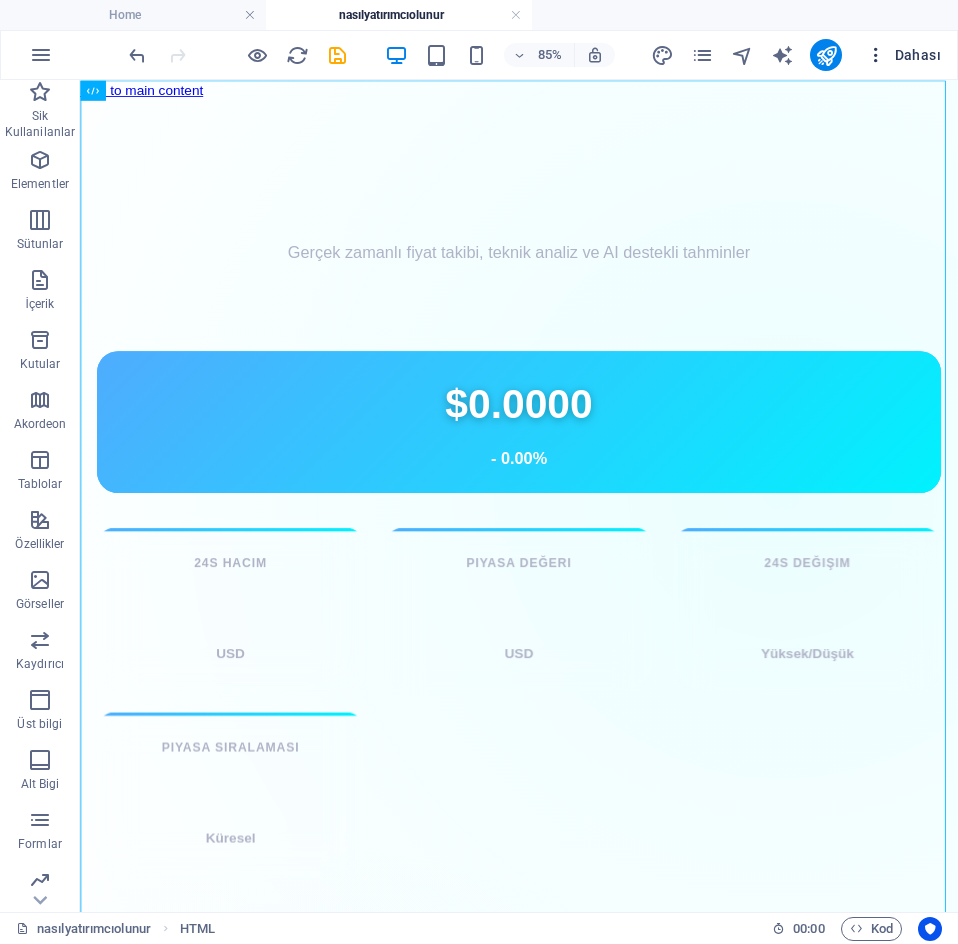 click at bounding box center (876, 55) 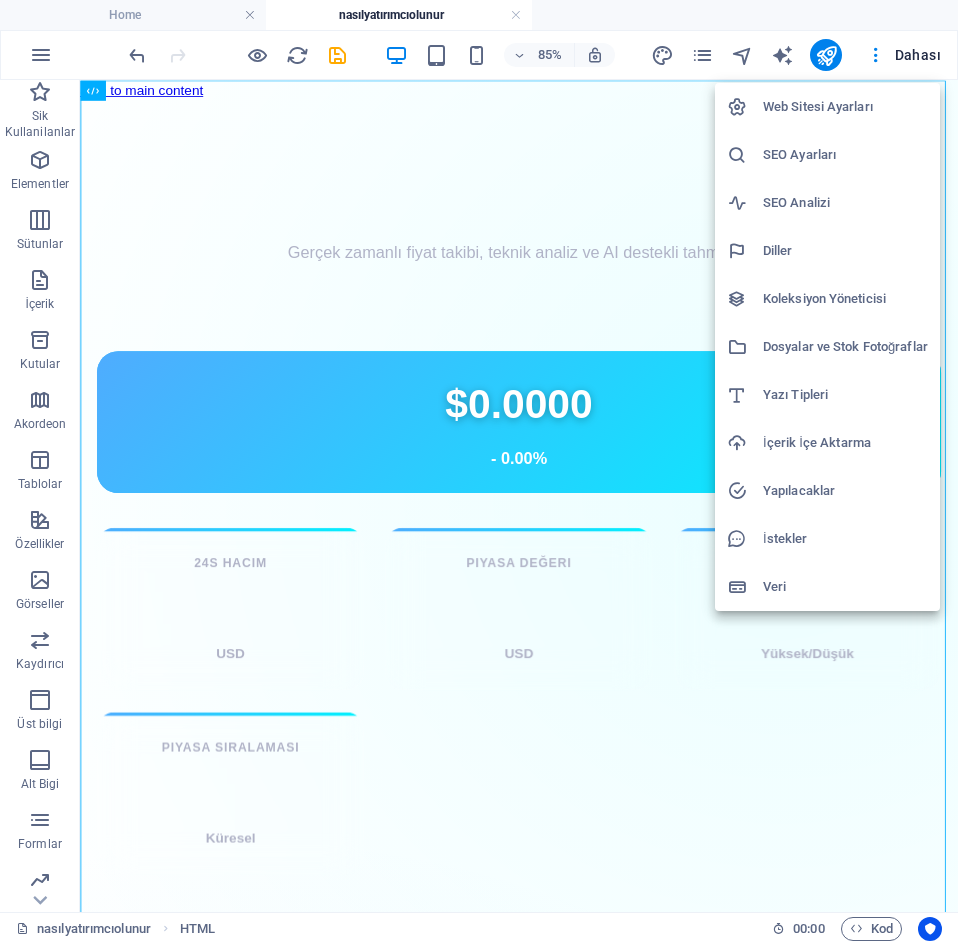 click at bounding box center [479, 472] 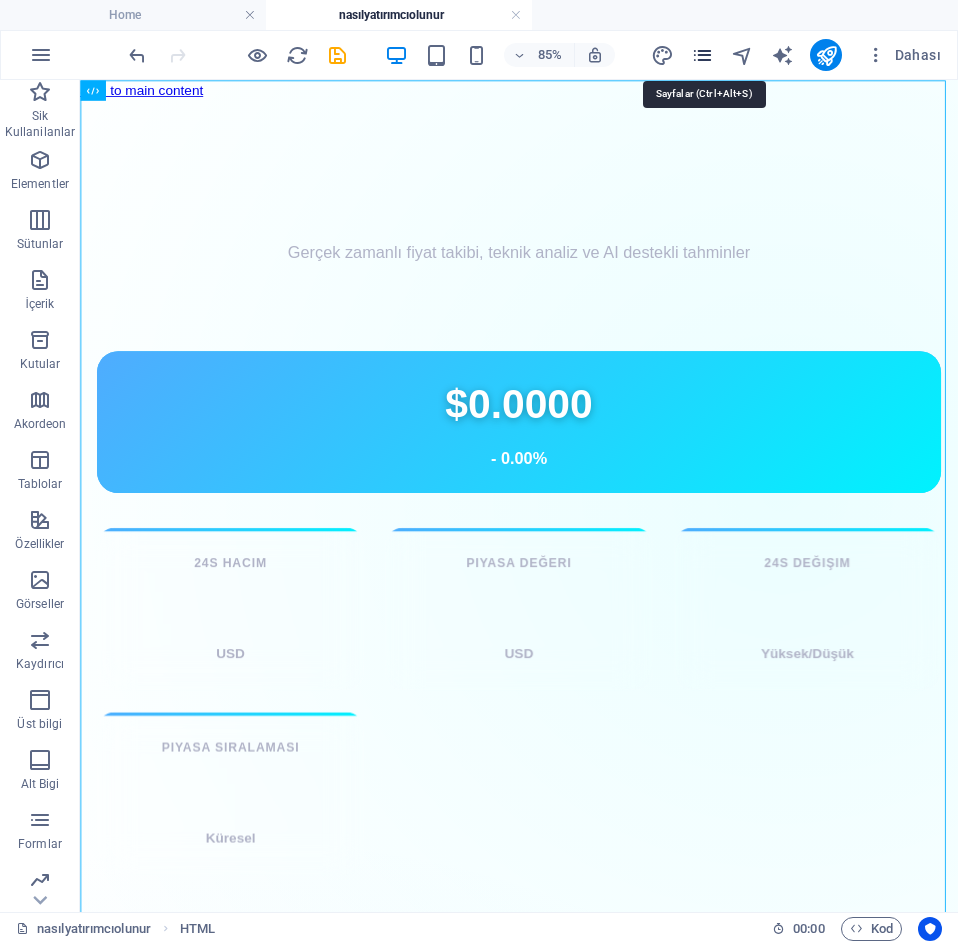 click at bounding box center (702, 55) 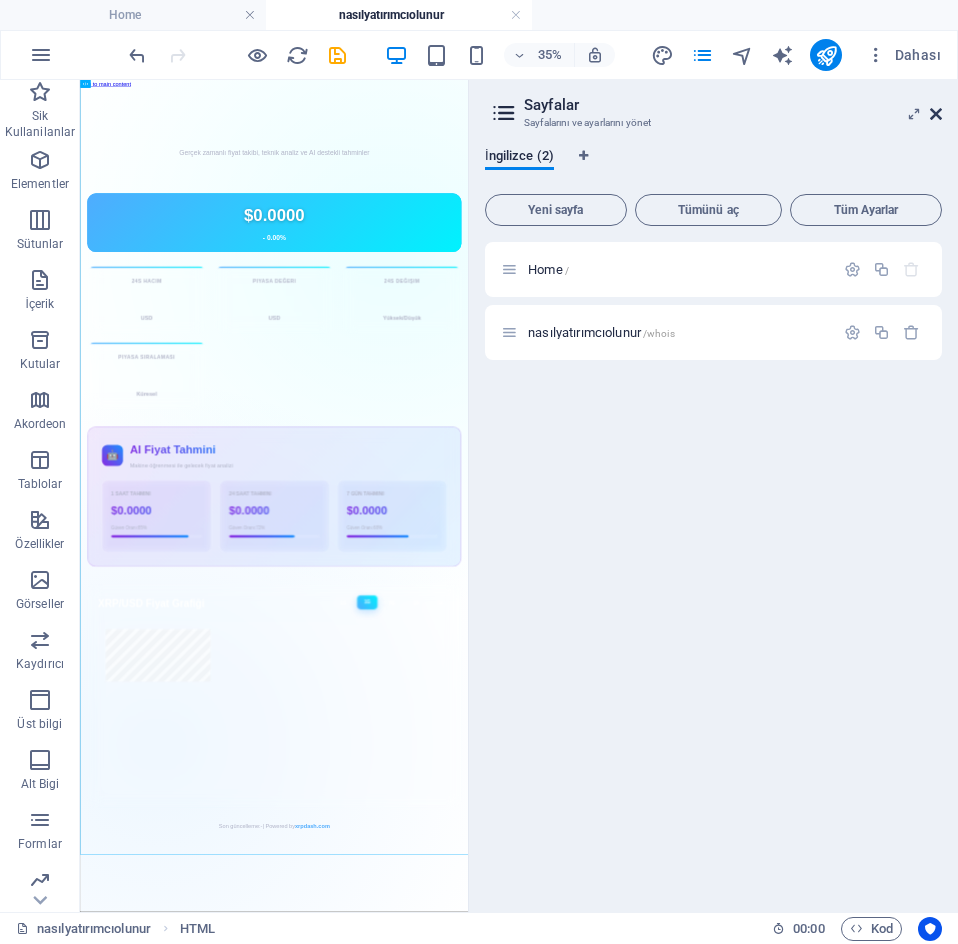 click at bounding box center [936, 114] 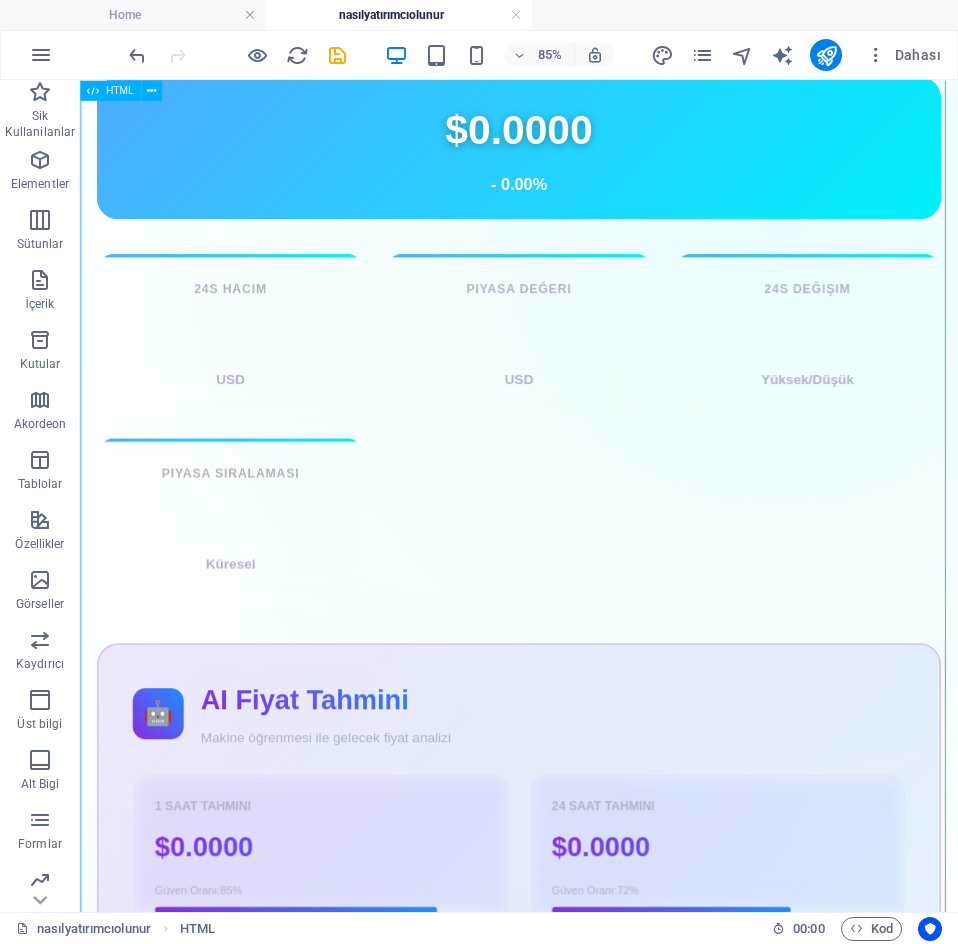 scroll, scrollTop: 0, scrollLeft: 0, axis: both 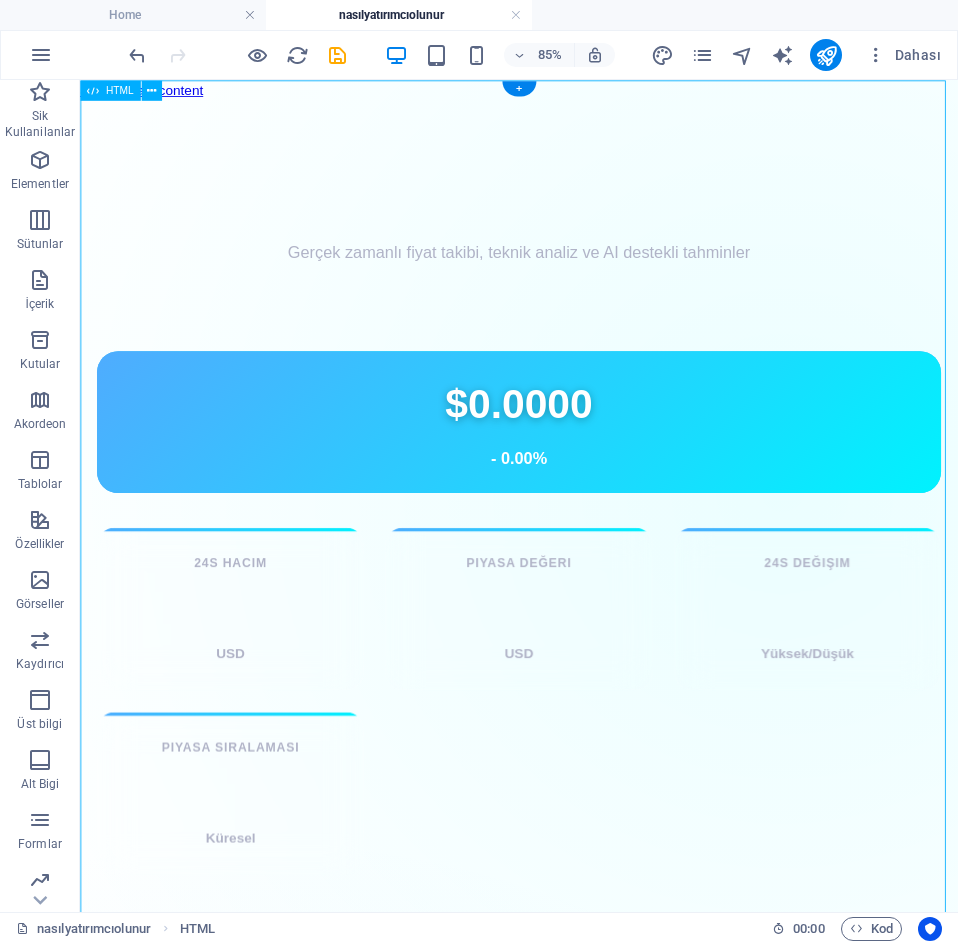 click on "24s Hacim
-
USD
Piyasa Değeri
-
USD
24s Değişim
-
Yüksek/Düşük
- Küresel" at bounding box center [596, 1278] 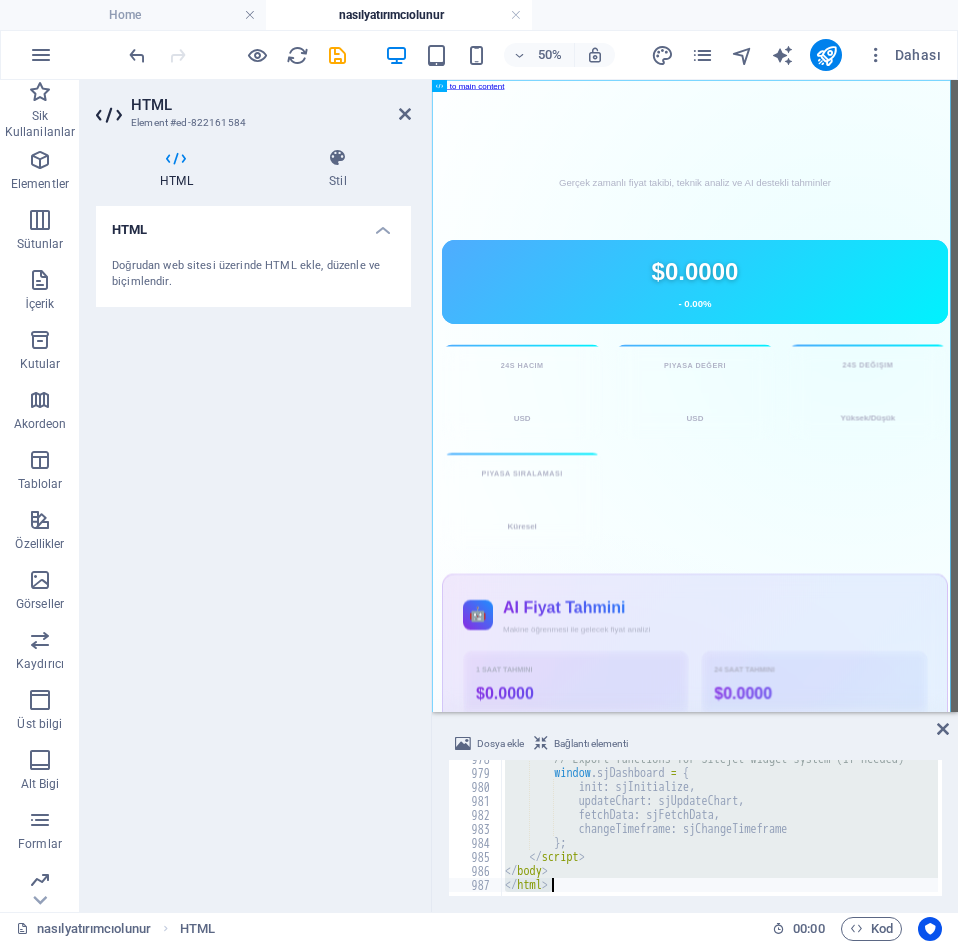 type on "•<div class="network-metric">" 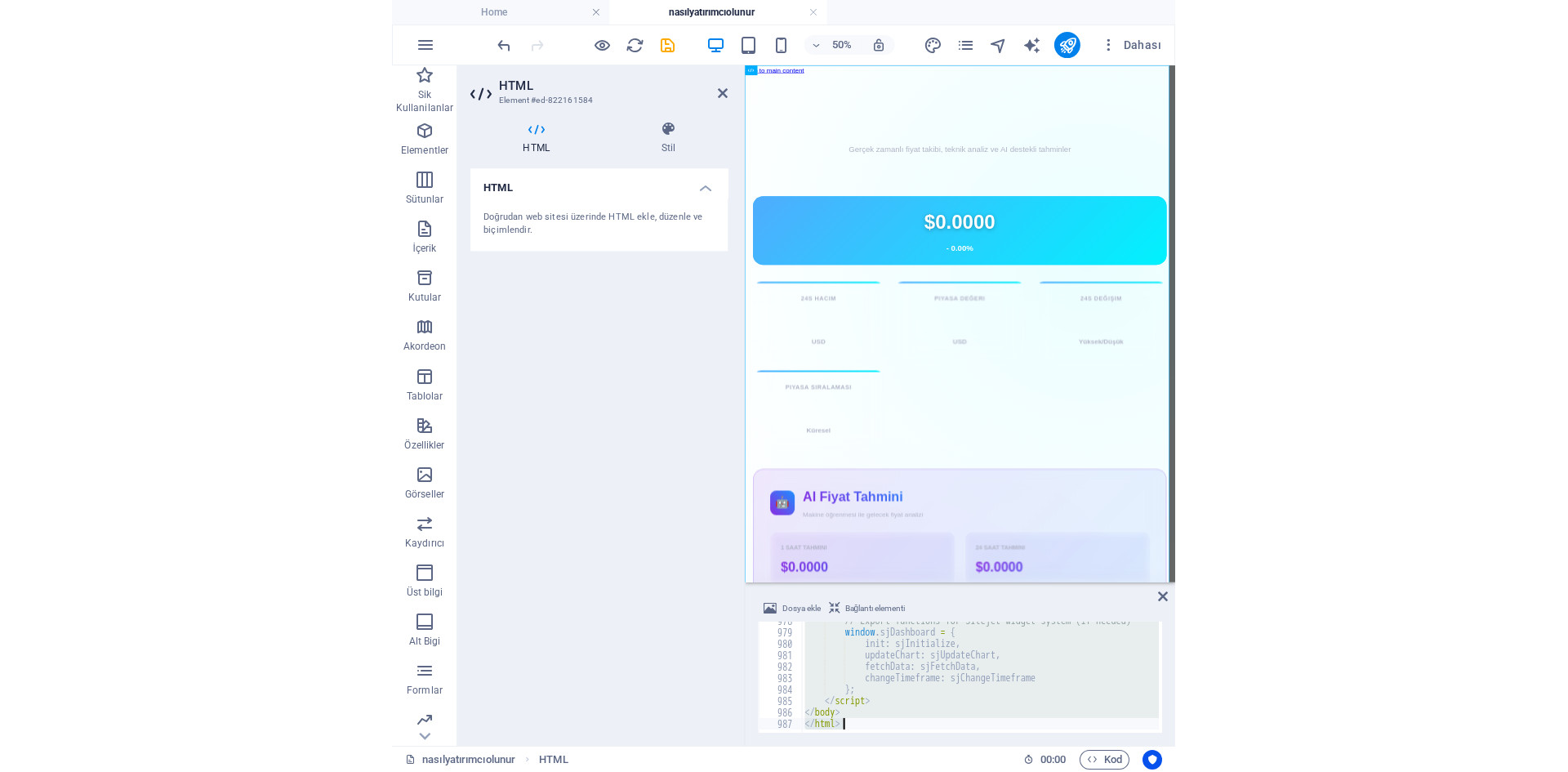 scroll, scrollTop: 26661, scrollLeft: 0, axis: vertical 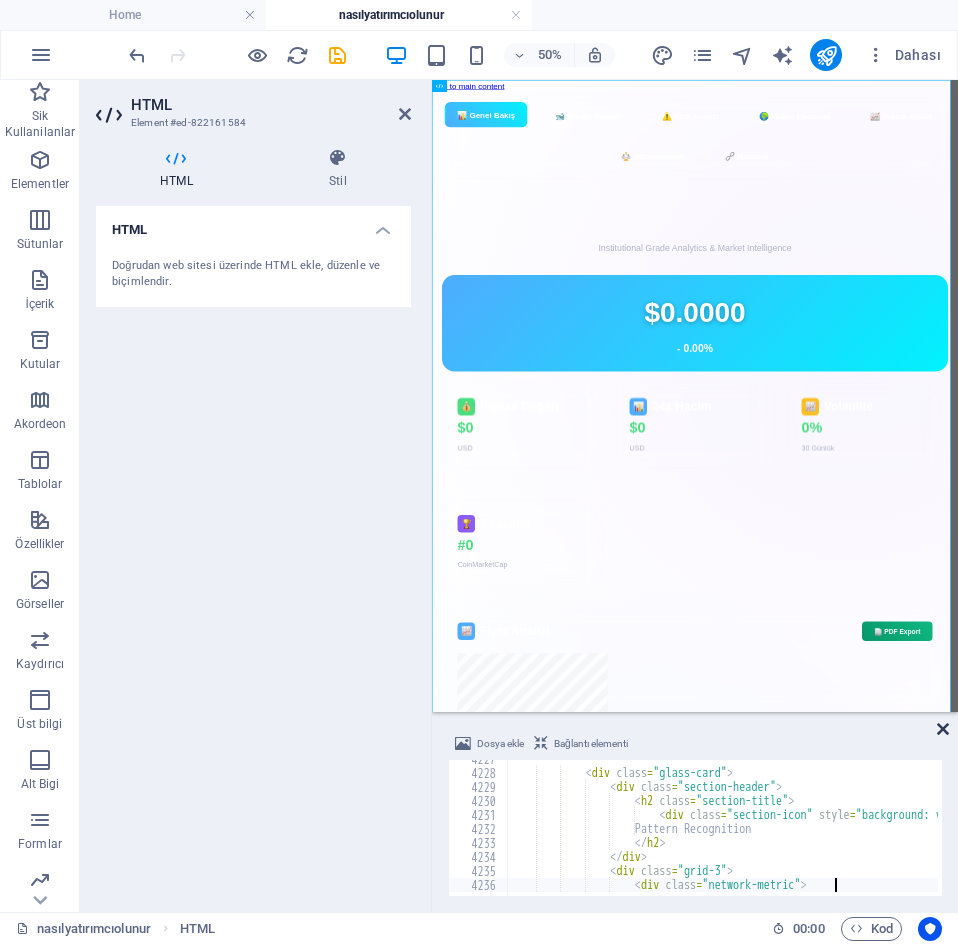 click at bounding box center [943, 729] 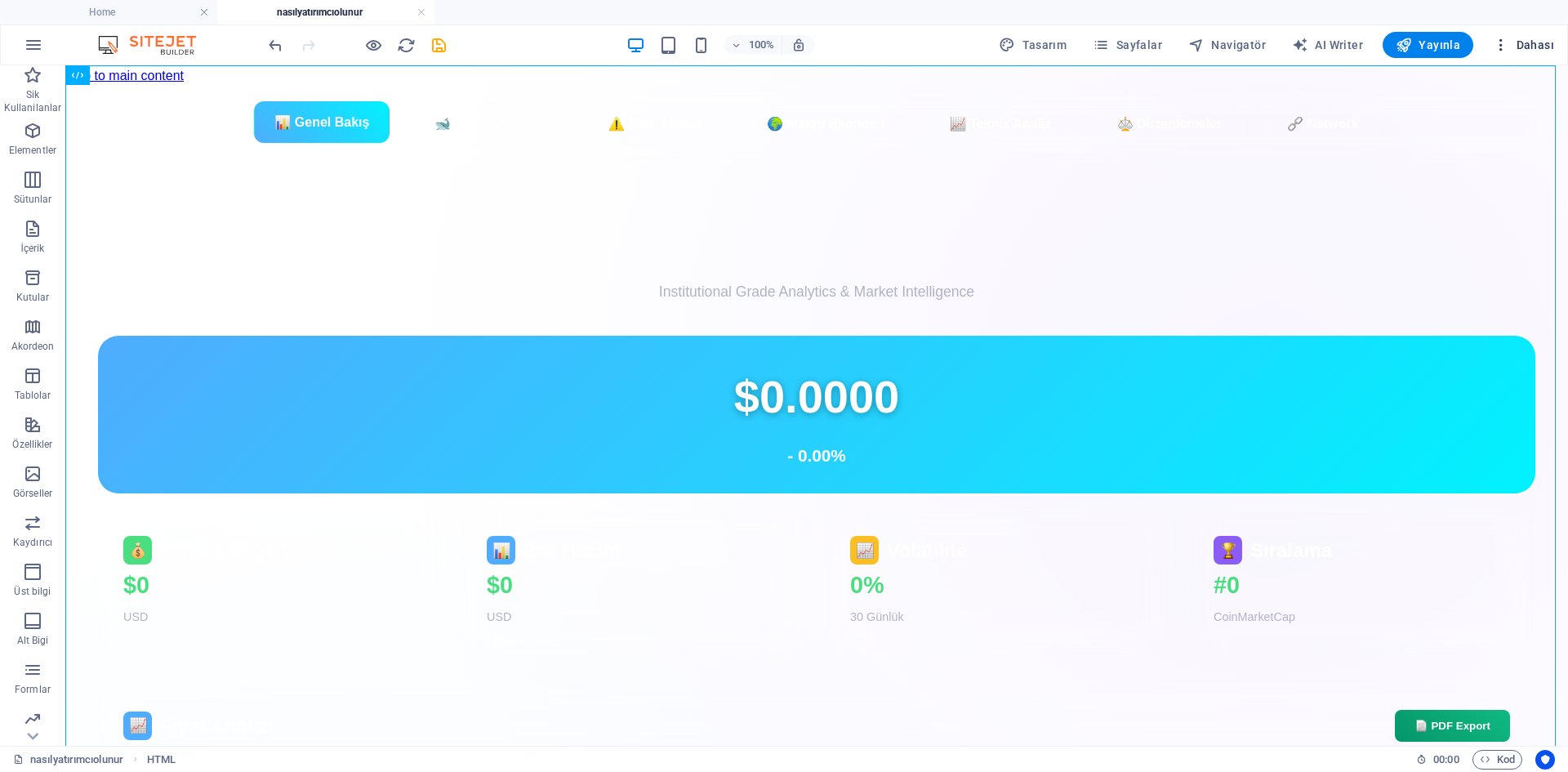 click on "Dahası" at bounding box center [1523, 45] 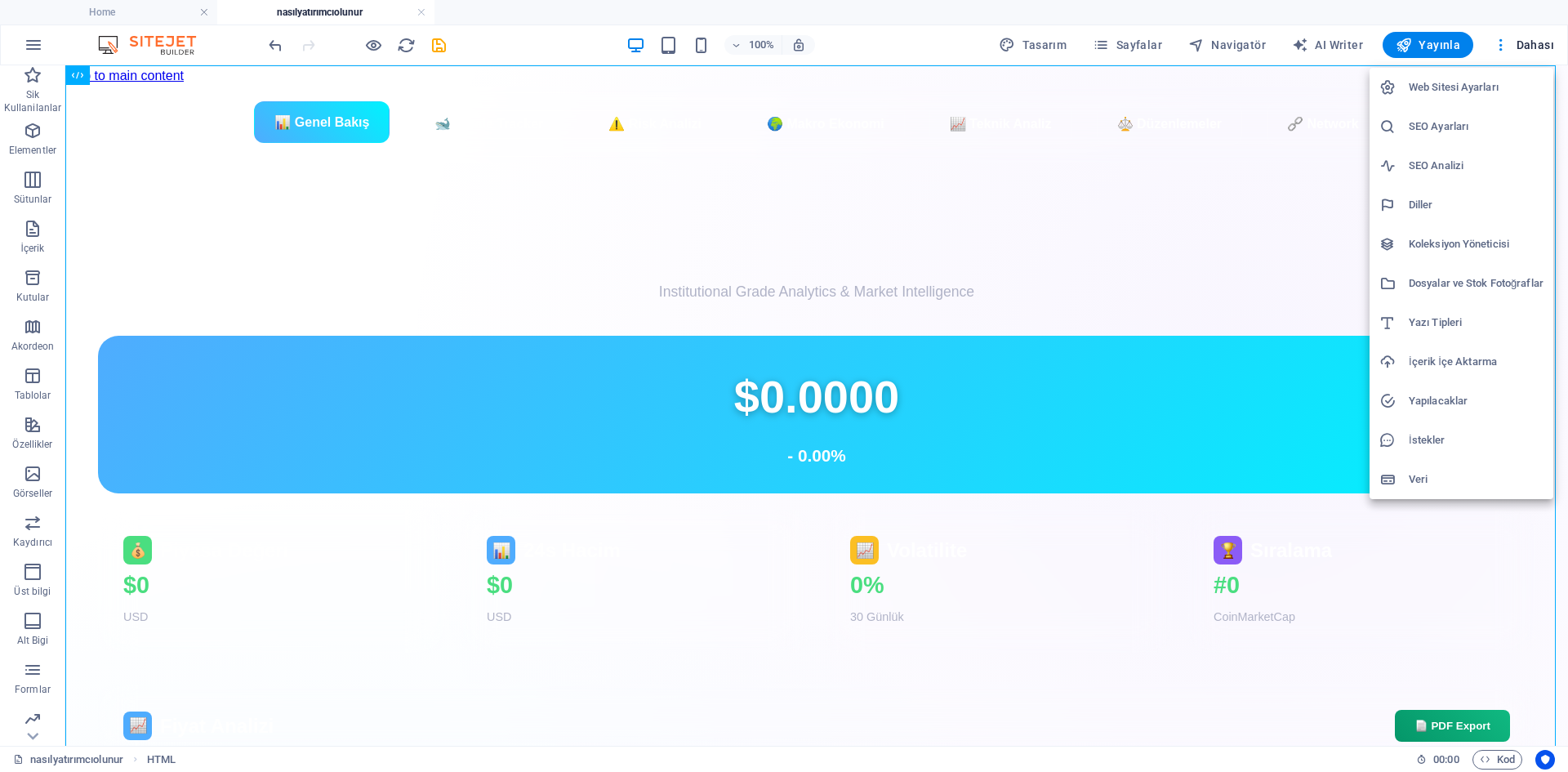 click at bounding box center (784, 386) 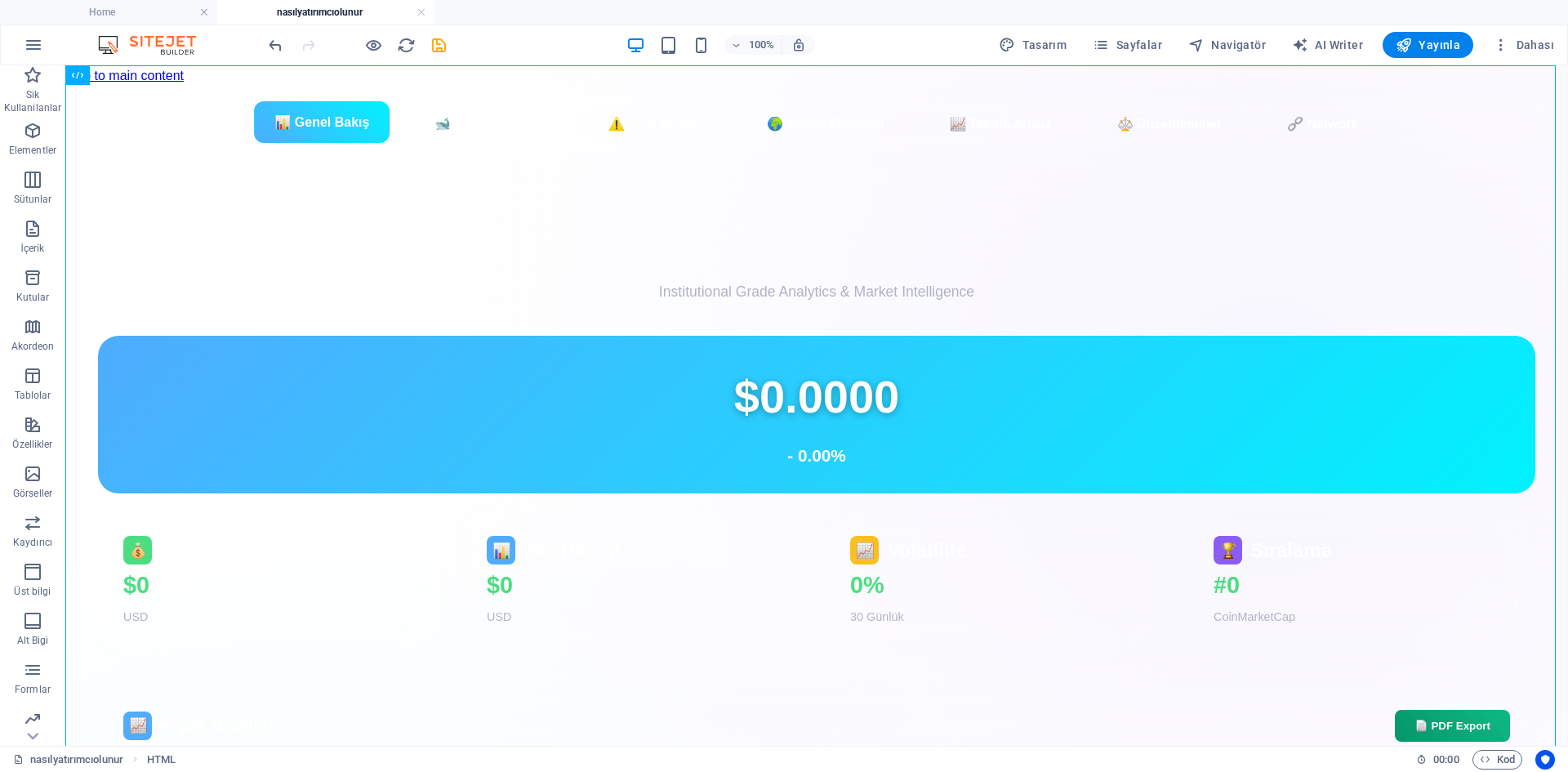 click on "Yayınla" at bounding box center [1428, 45] 